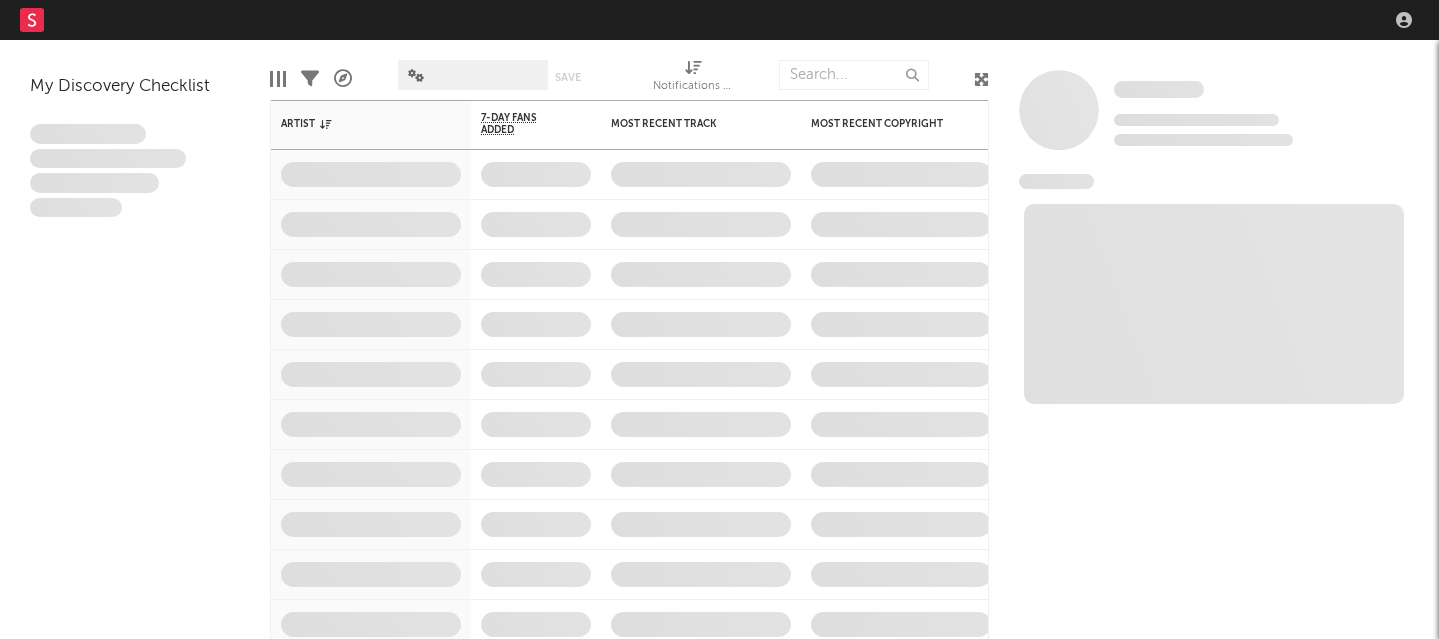 scroll, scrollTop: 0, scrollLeft: 0, axis: both 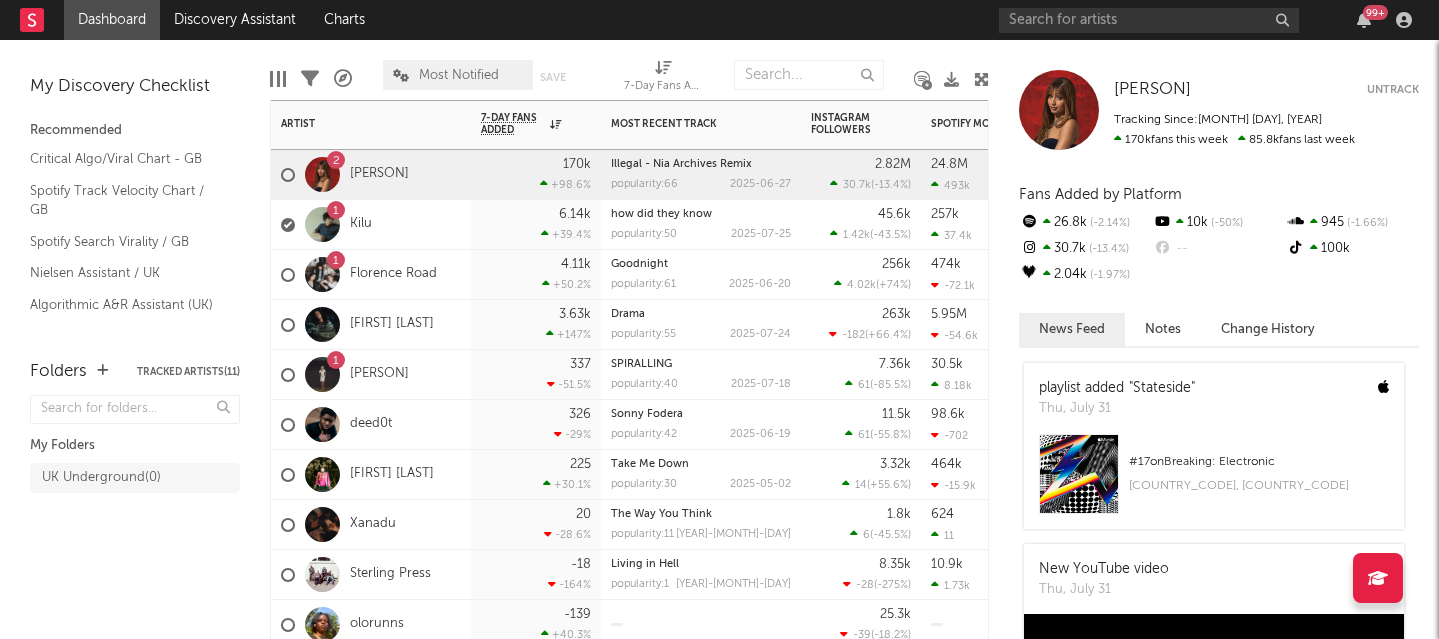 click on "1 Kilu" at bounding box center (371, 225) 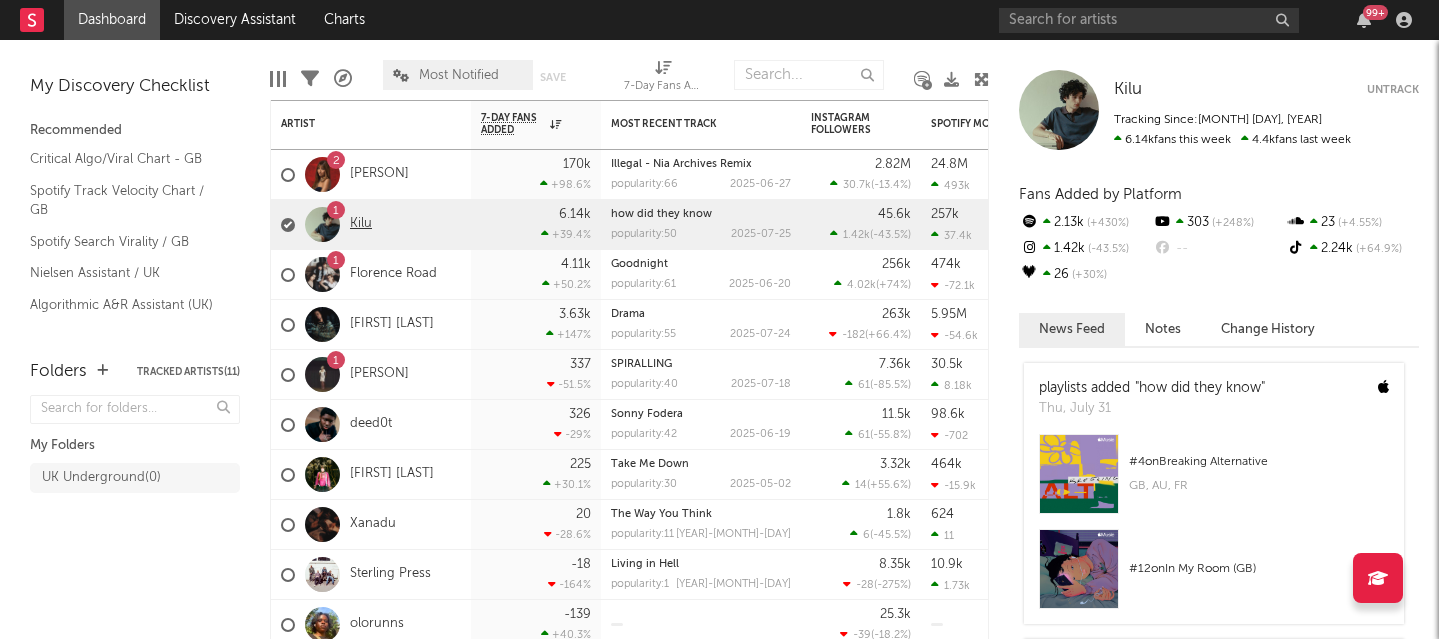 click on "Kilu" at bounding box center (361, 224) 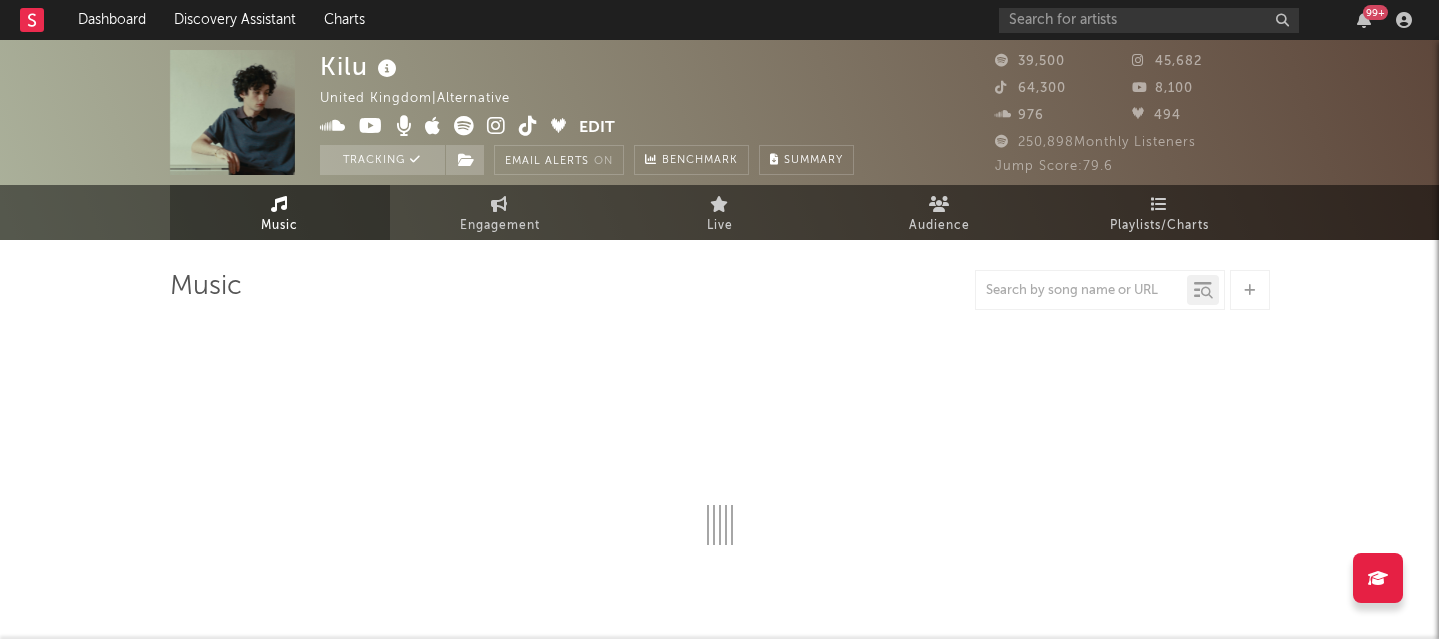 select on "6m" 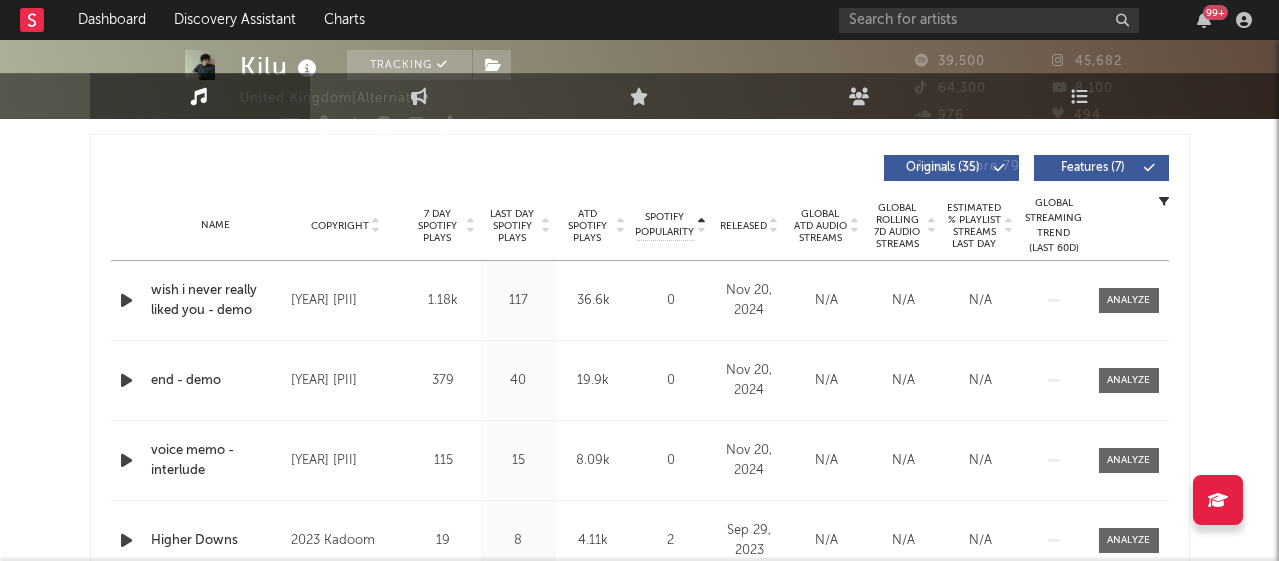scroll, scrollTop: 0, scrollLeft: 0, axis: both 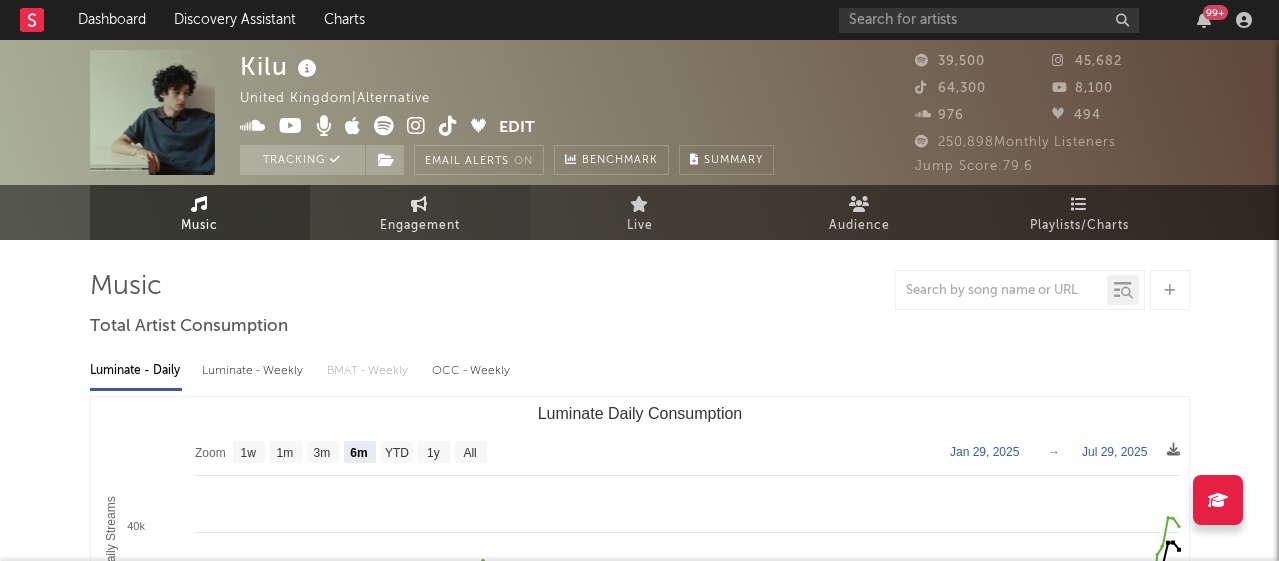 click on "Engagement" at bounding box center [420, 212] 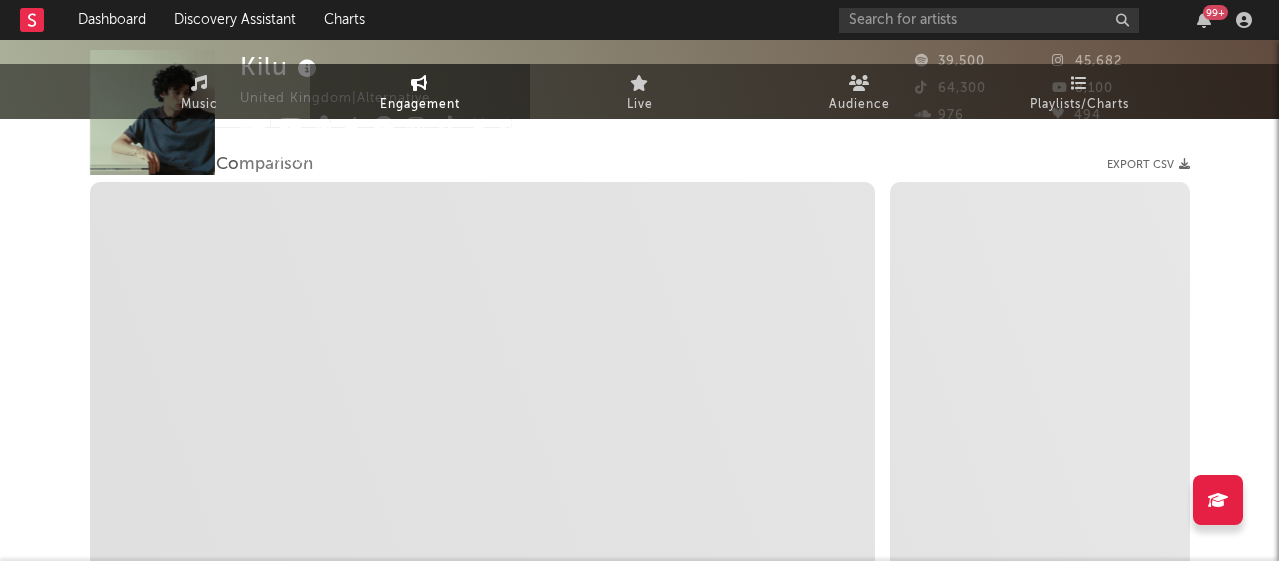 scroll, scrollTop: 529, scrollLeft: 0, axis: vertical 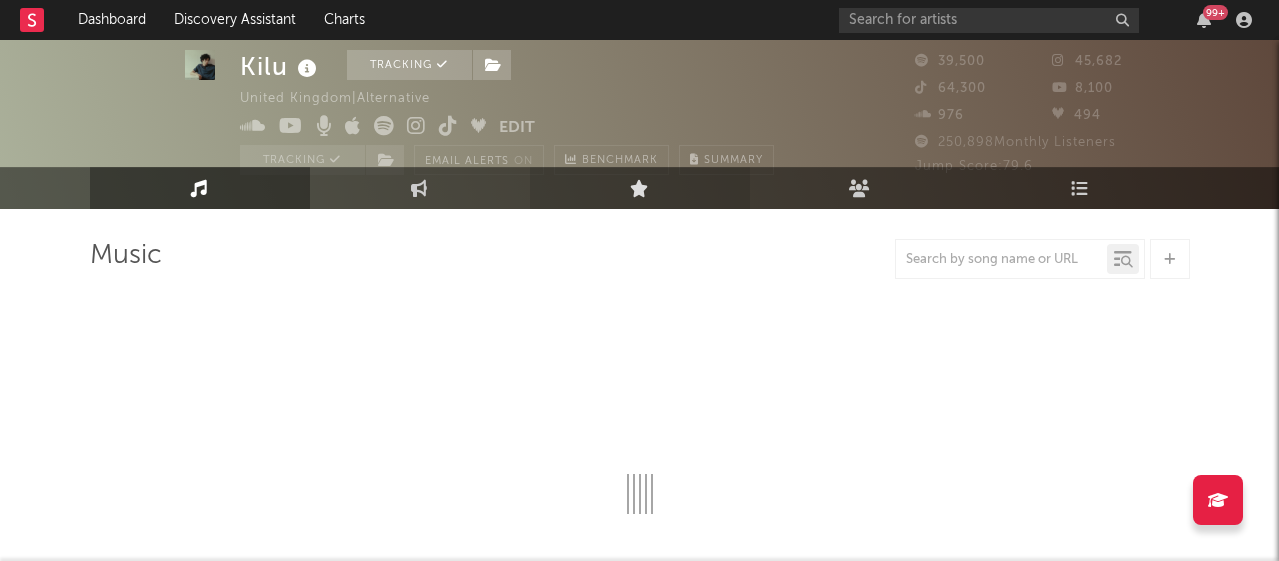 select on "6m" 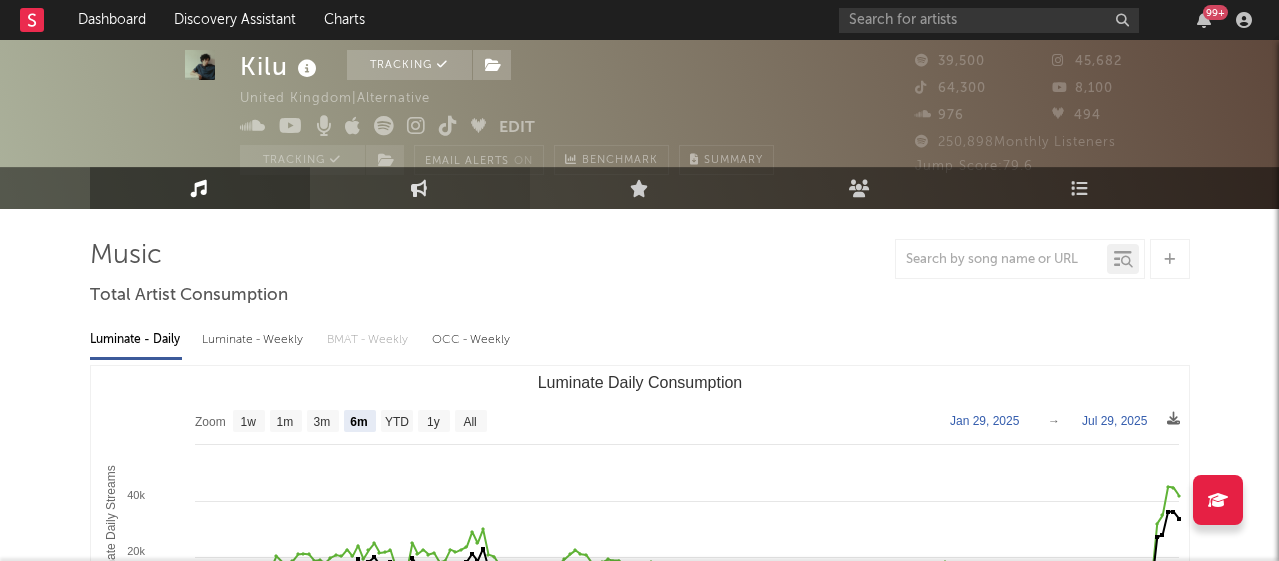 click on "Engagement" at bounding box center (420, 188) 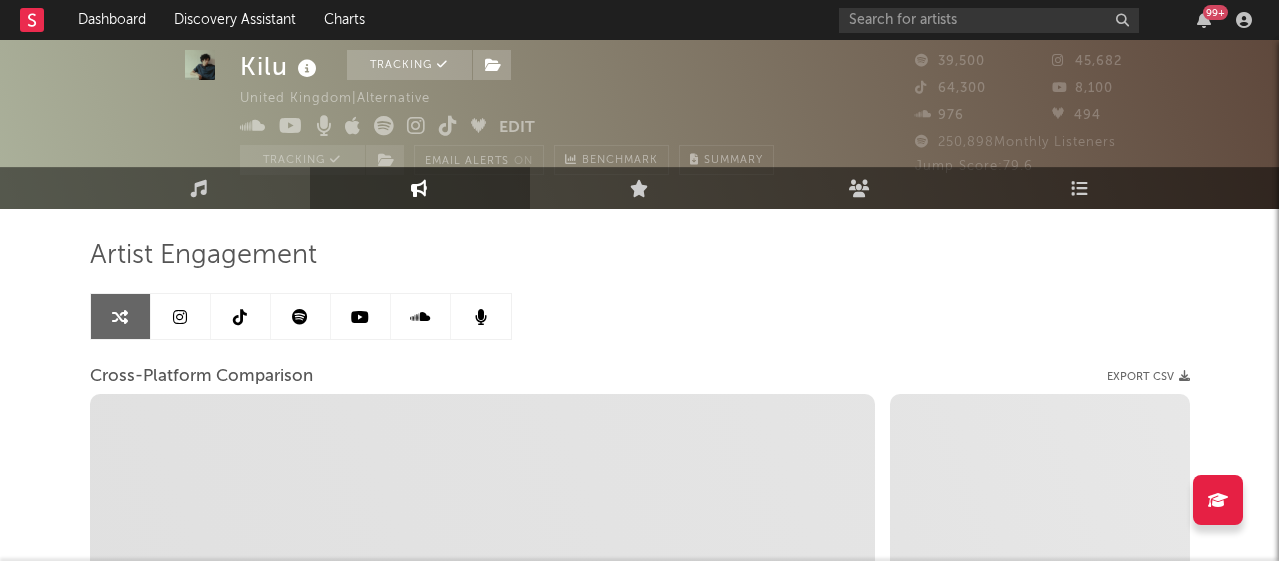 select on "1m" 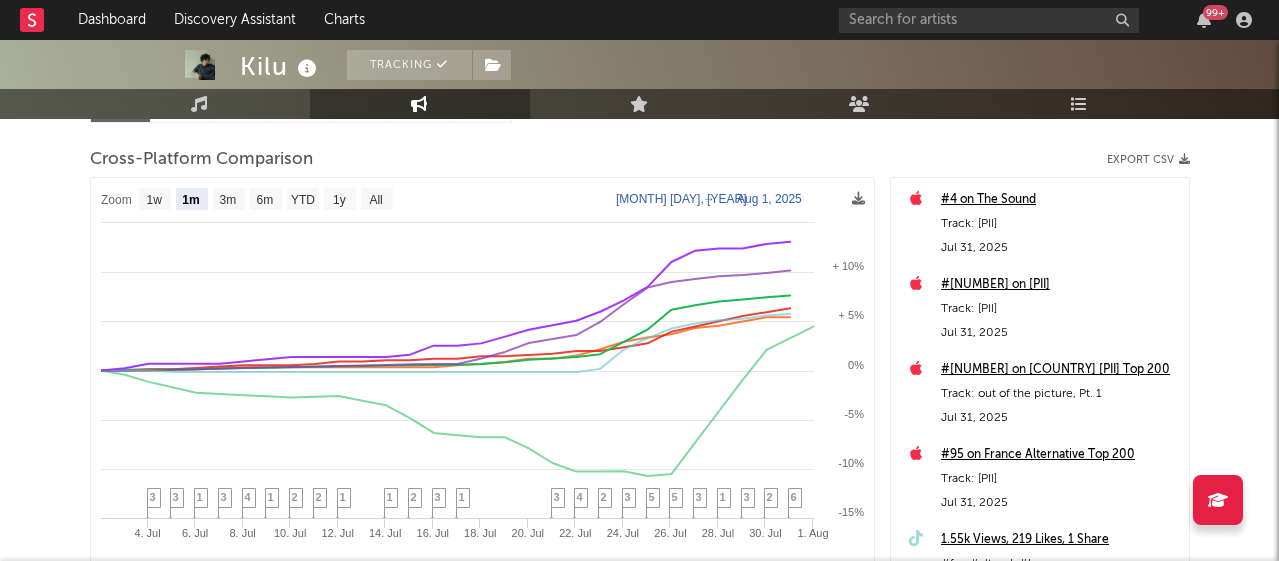scroll, scrollTop: 240, scrollLeft: 0, axis: vertical 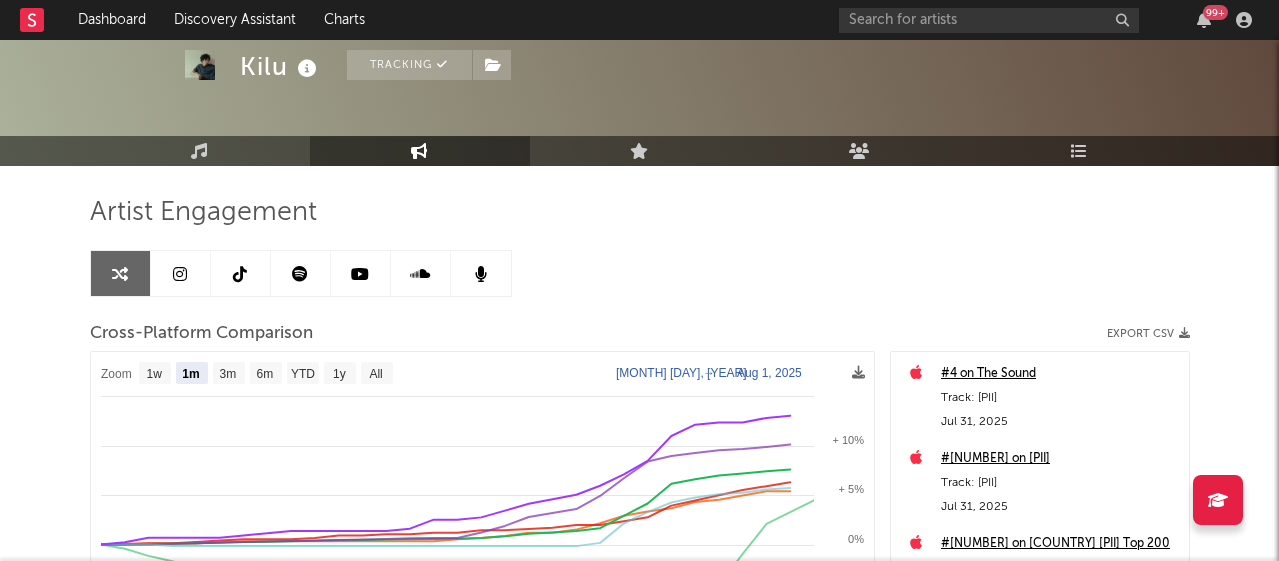 click on "Export CSV" at bounding box center [1148, 334] 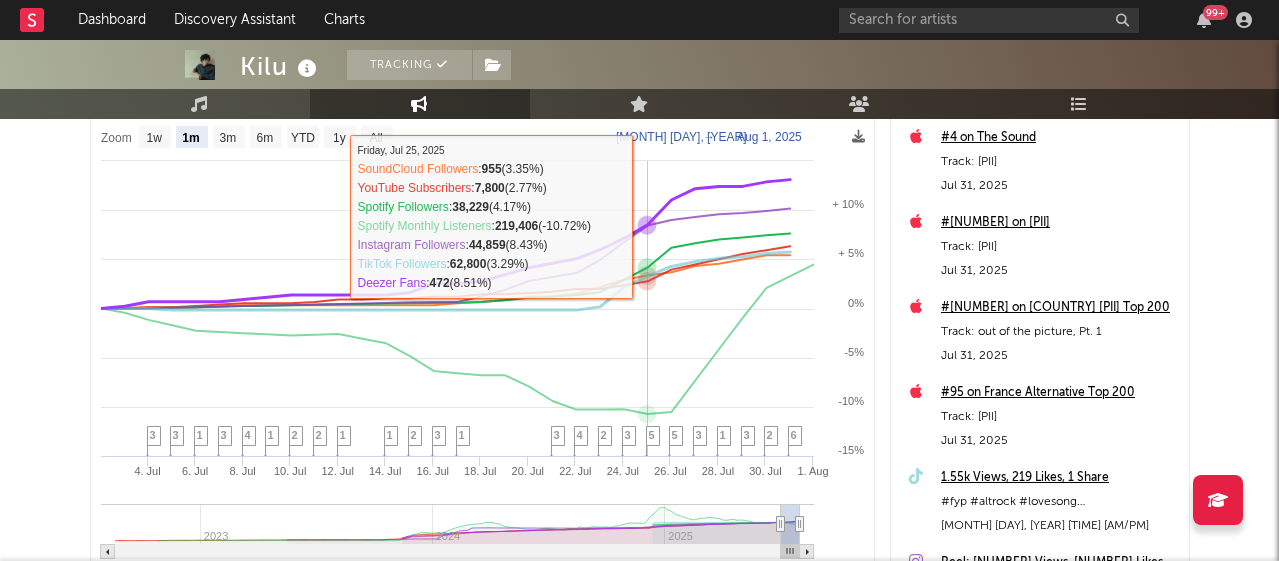 scroll, scrollTop: 311, scrollLeft: 0, axis: vertical 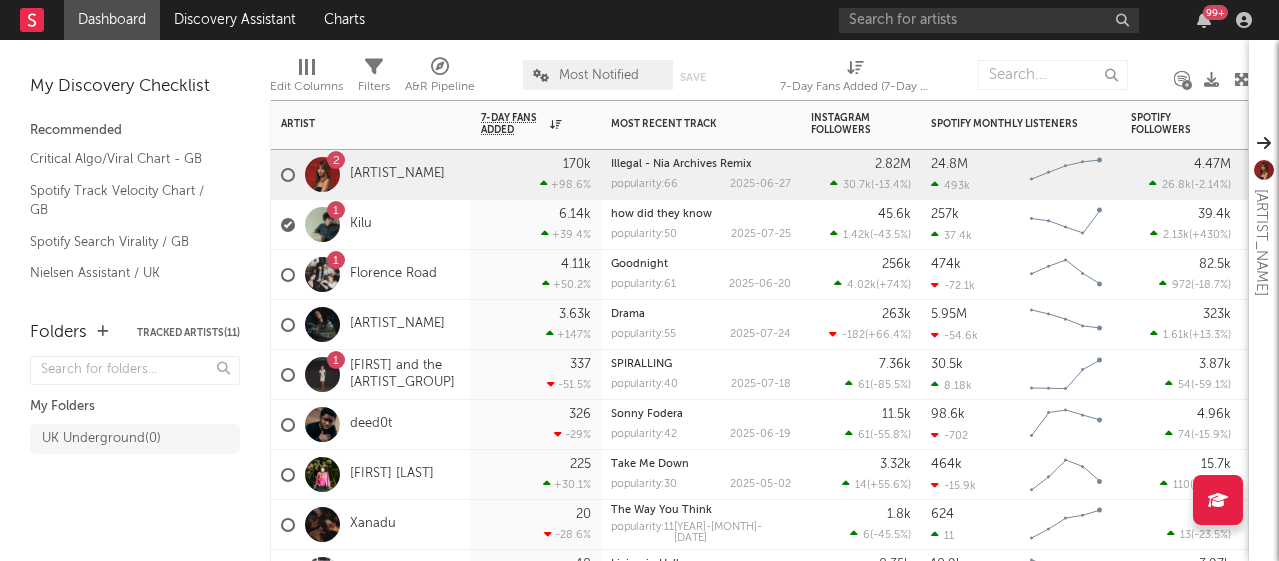 click on "6.14k +39.4 %" at bounding box center [536, 224] 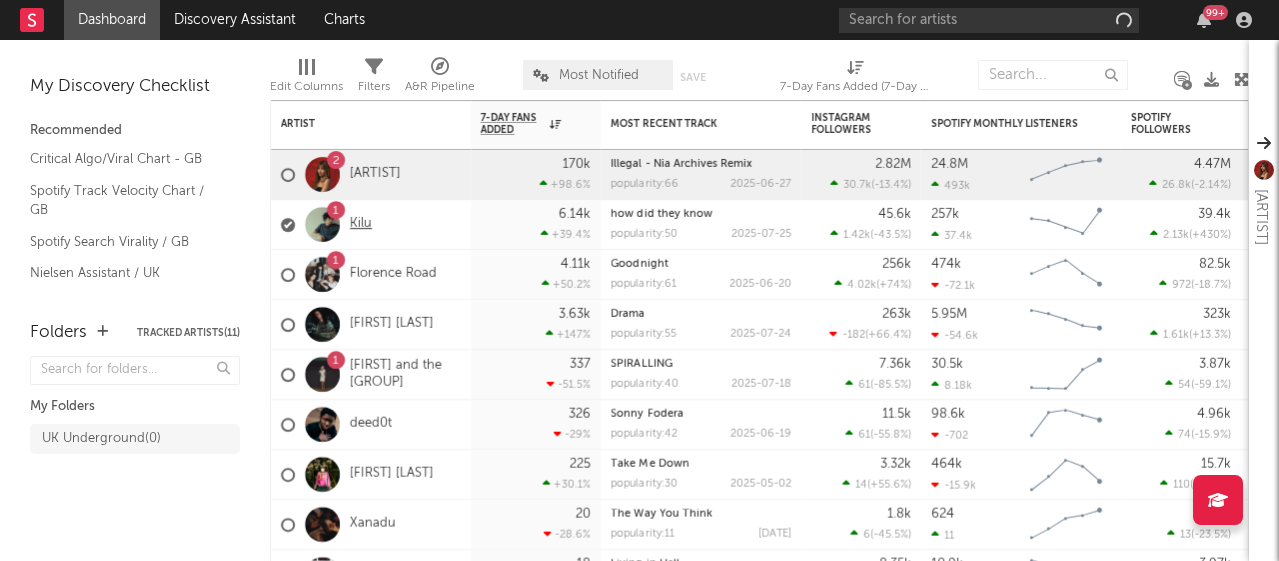 scroll, scrollTop: 0, scrollLeft: 0, axis: both 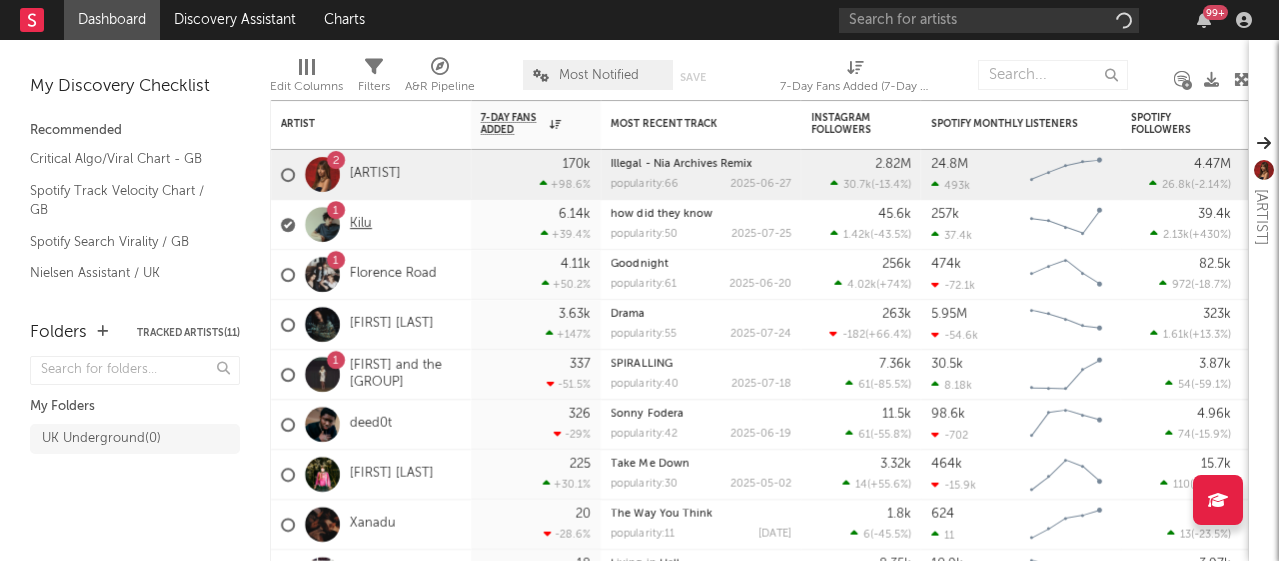 click on "Kilu" at bounding box center [361, 224] 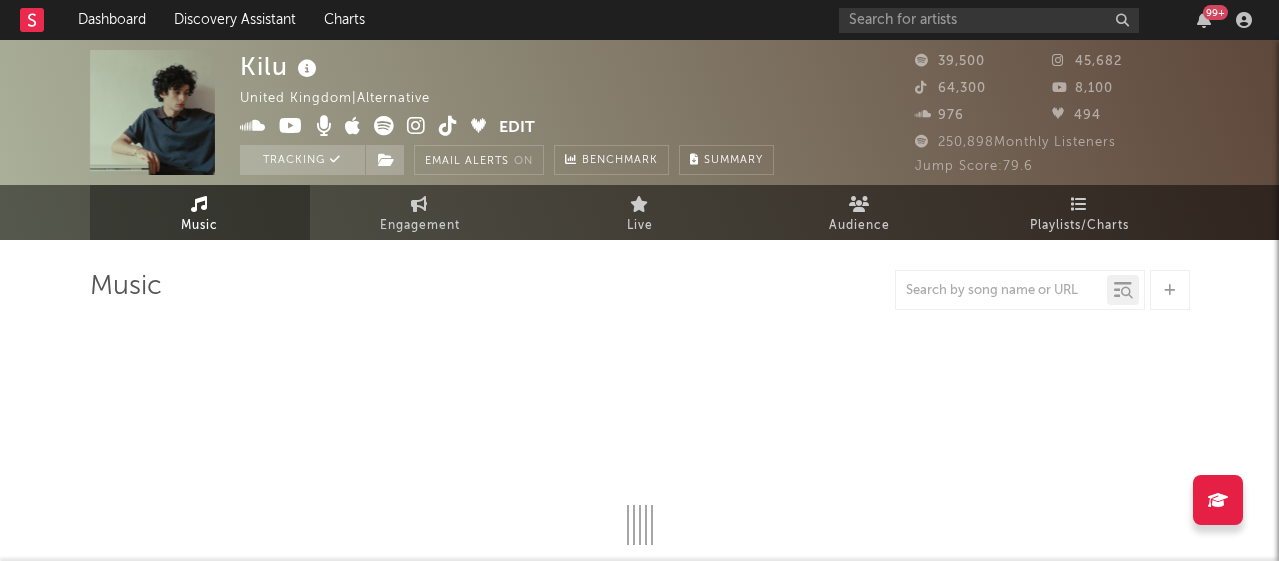 select on "6m" 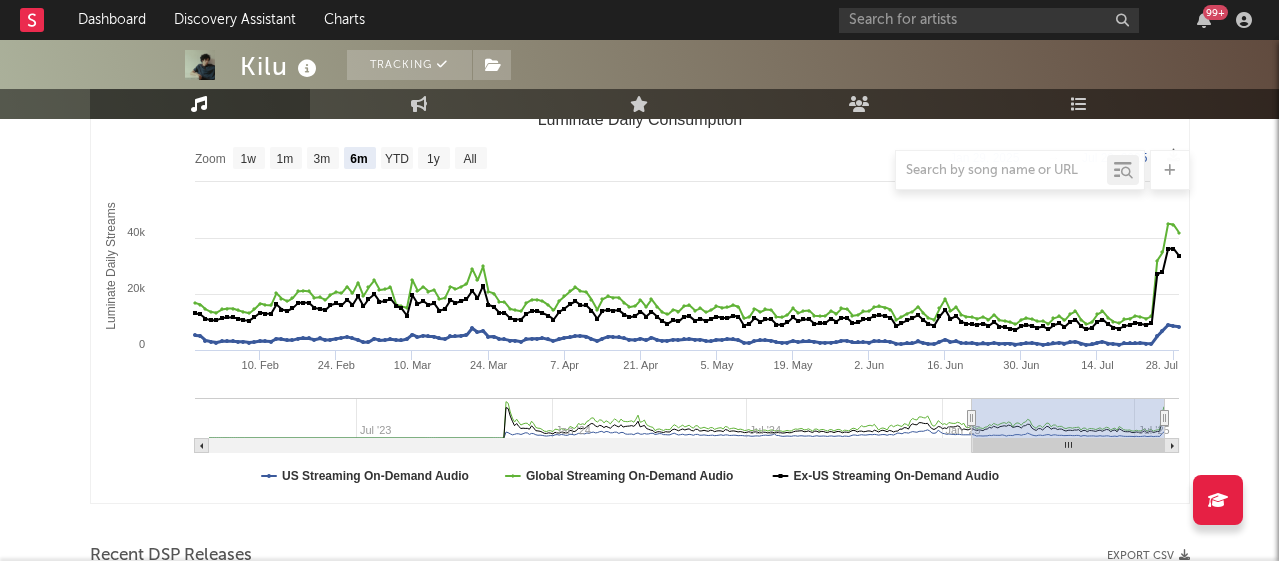scroll, scrollTop: 359, scrollLeft: 0, axis: vertical 